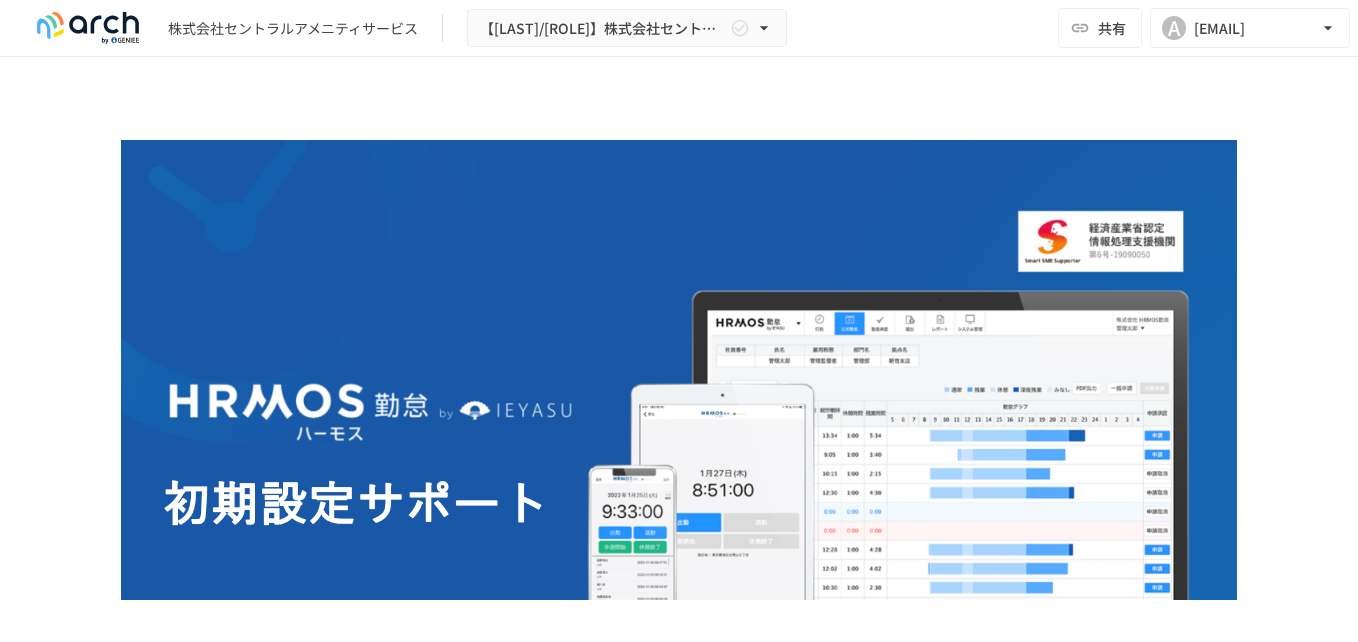scroll, scrollTop: 0, scrollLeft: 0, axis: both 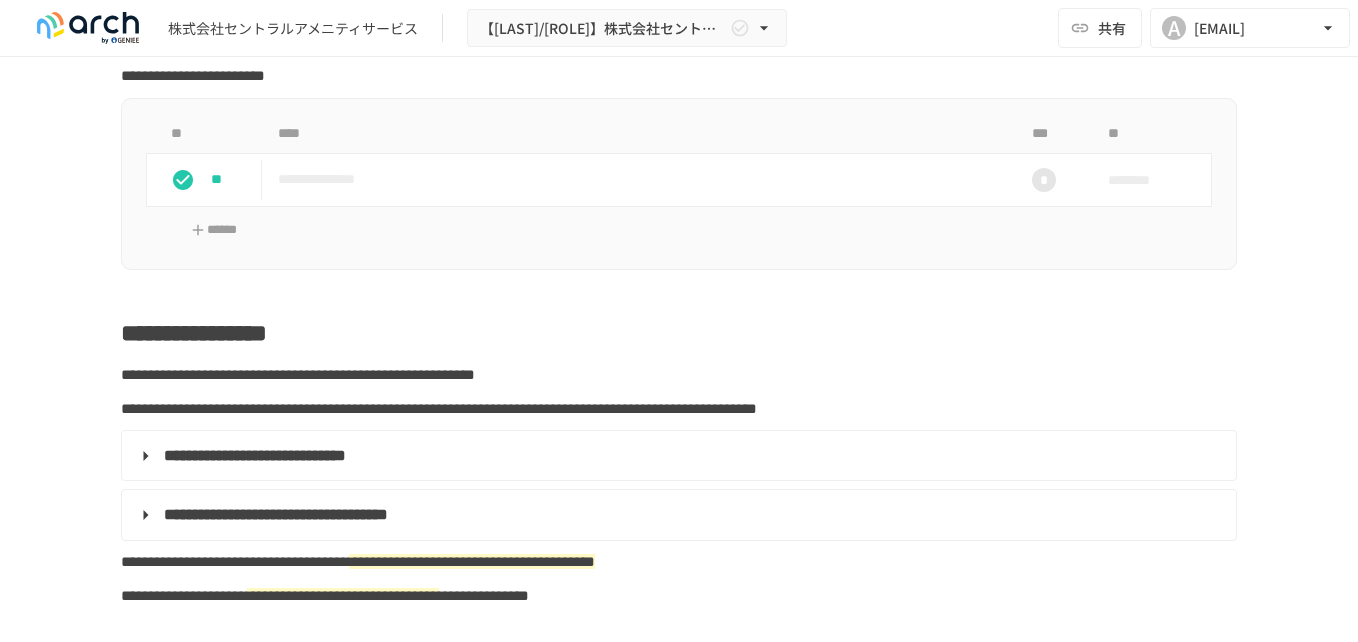 click on "**********" at bounding box center [679, 328] 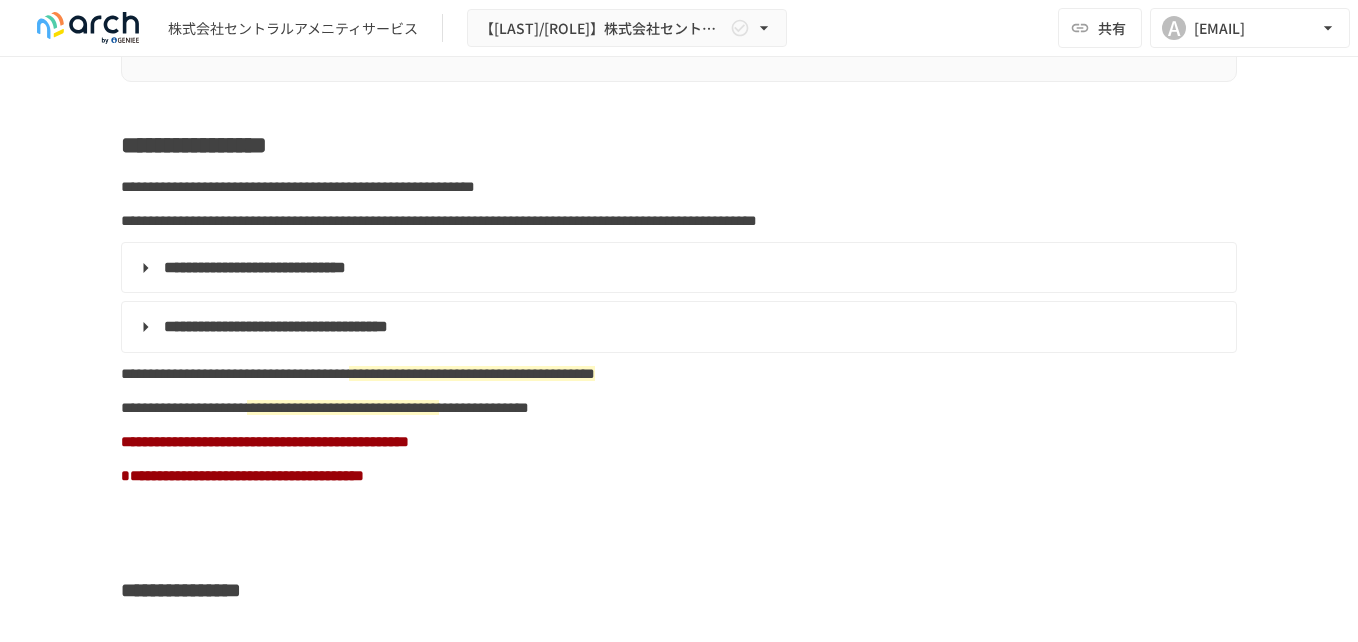 scroll, scrollTop: 500, scrollLeft: 0, axis: vertical 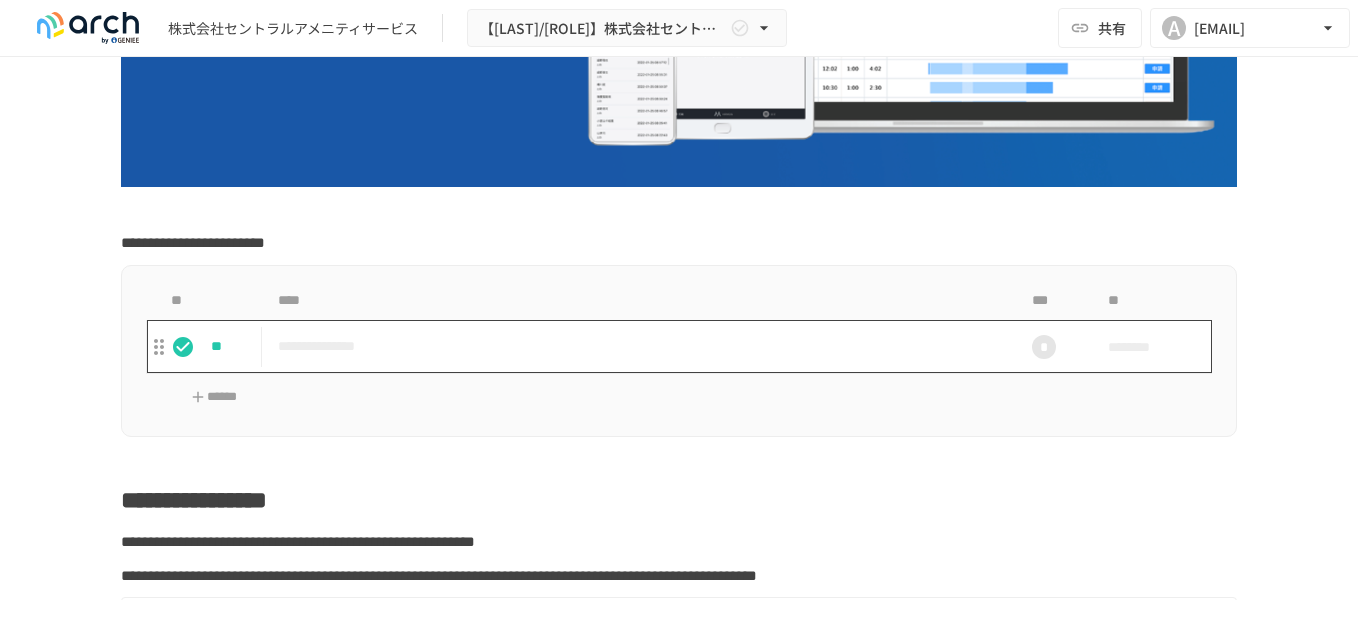 click on "**********" at bounding box center [637, 346] 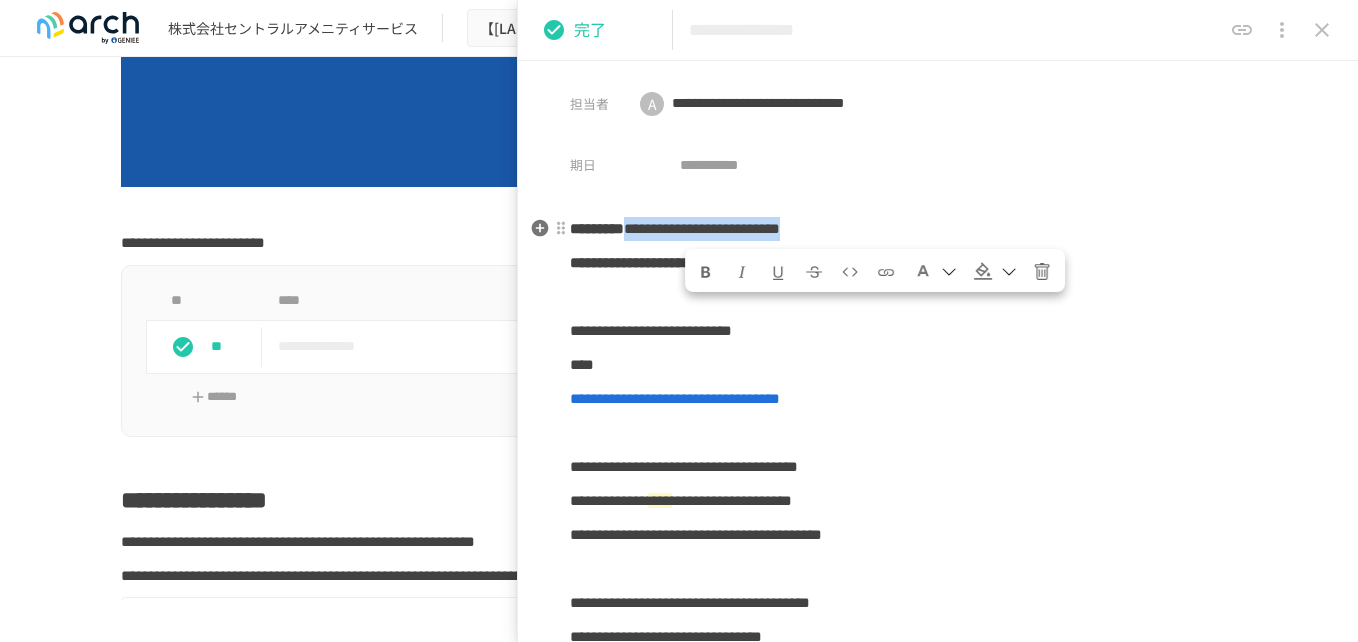 drag, startPoint x: 893, startPoint y: 223, endPoint x: 694, endPoint y: 235, distance: 199.36148 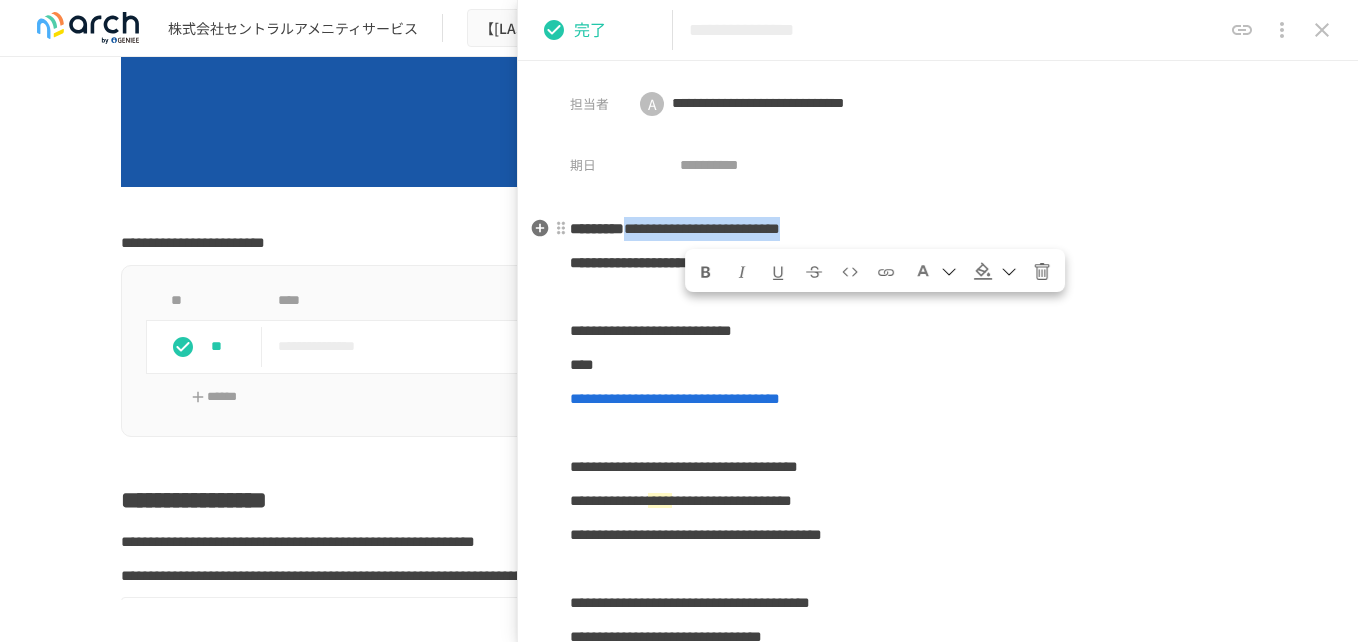 click on "**********" at bounding box center [938, 229] 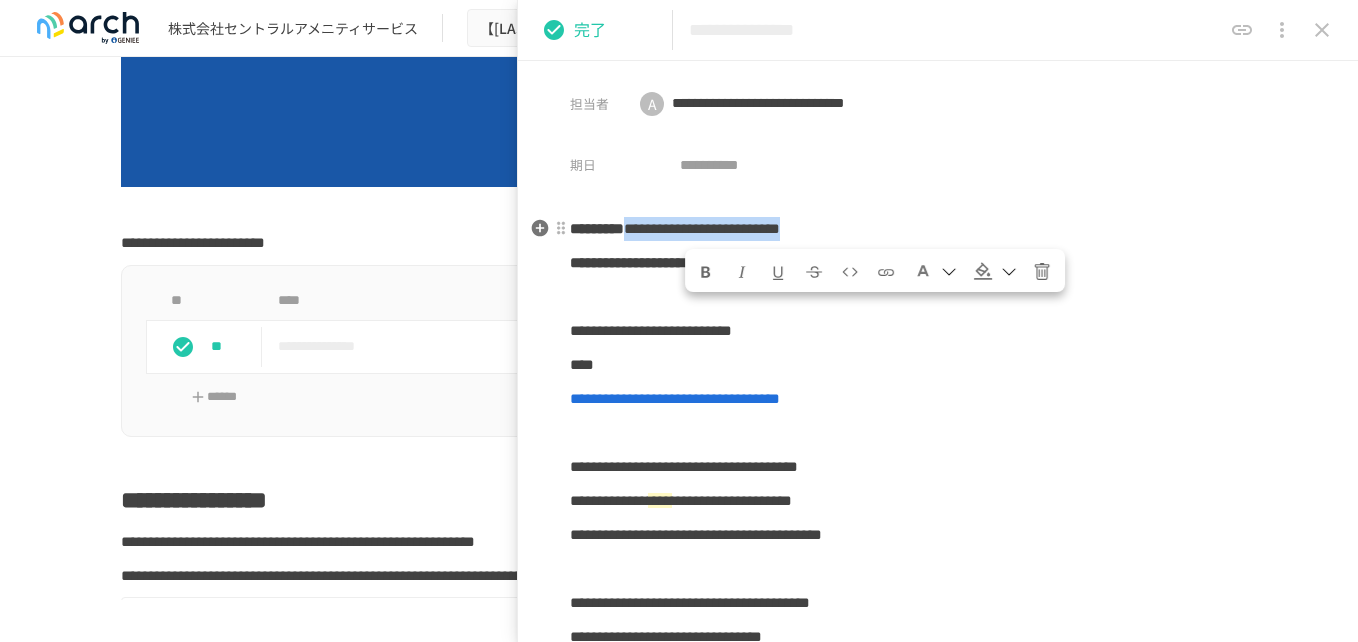 copy on "**********" 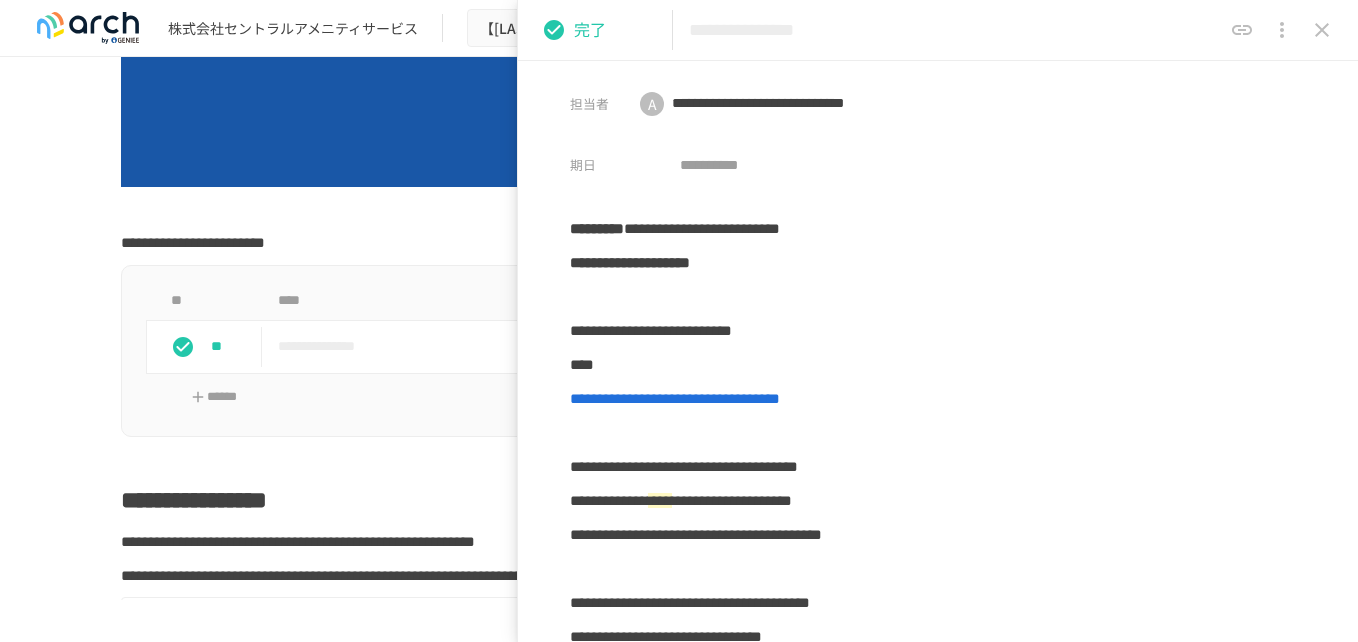 click on "**********" at bounding box center (679, 328) 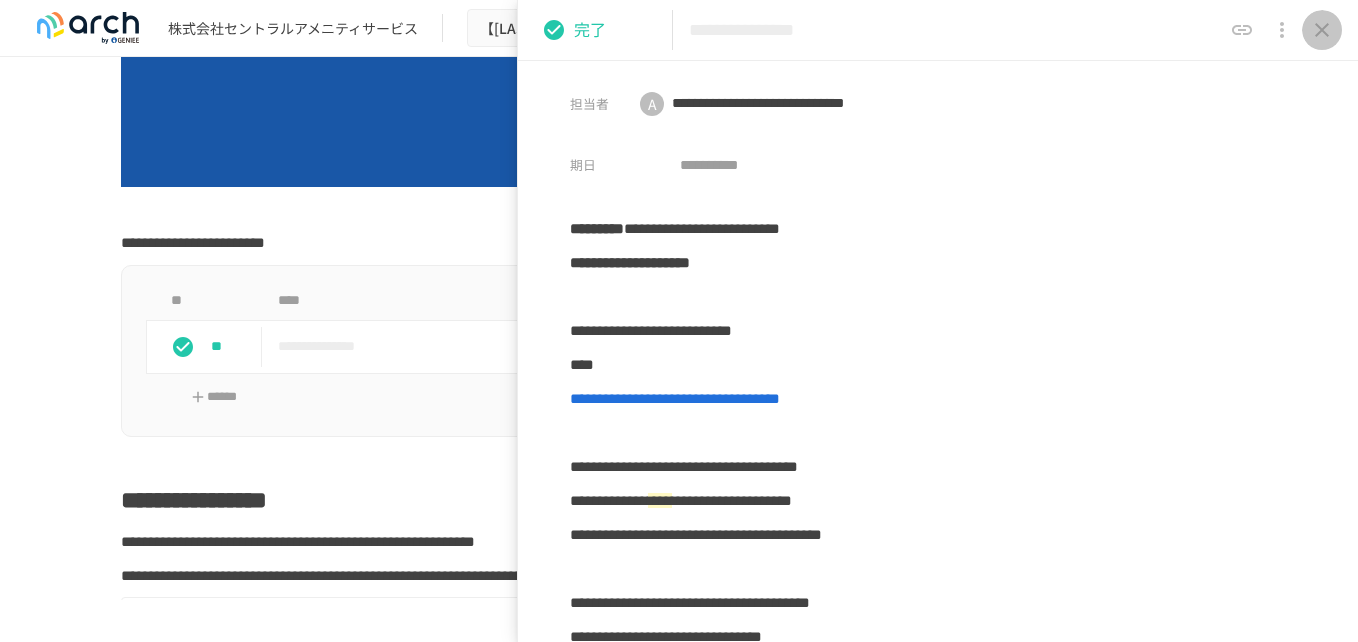 click 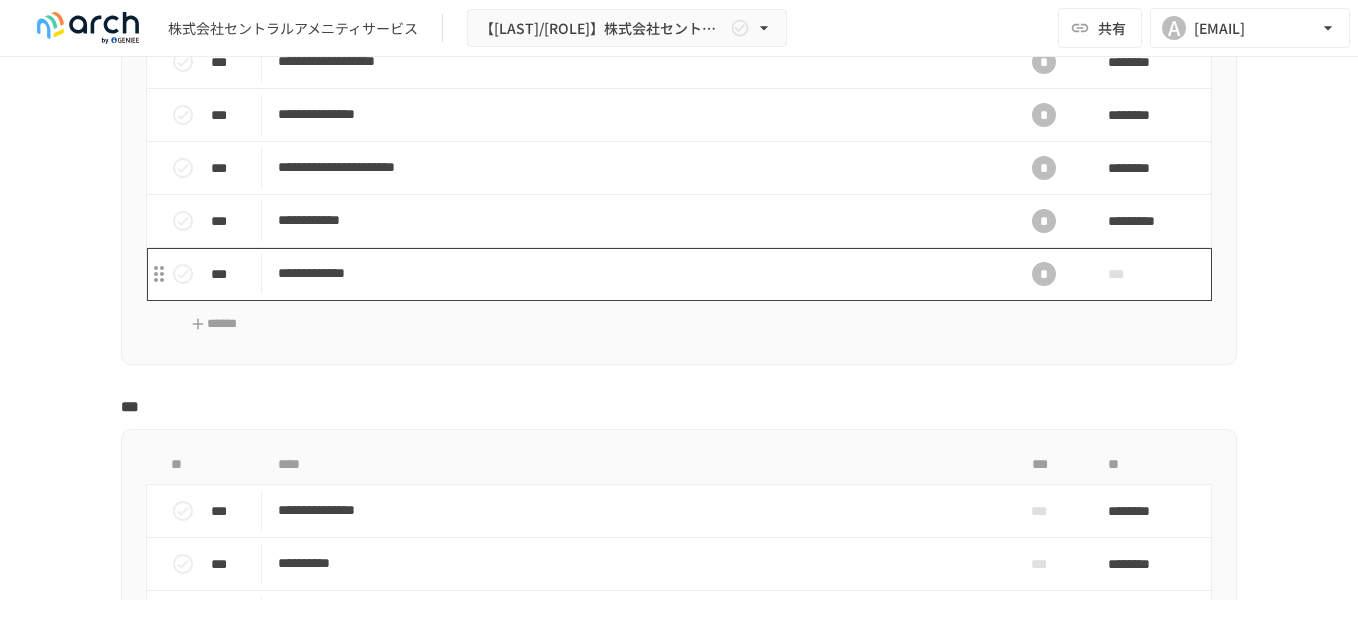 scroll, scrollTop: 2500, scrollLeft: 0, axis: vertical 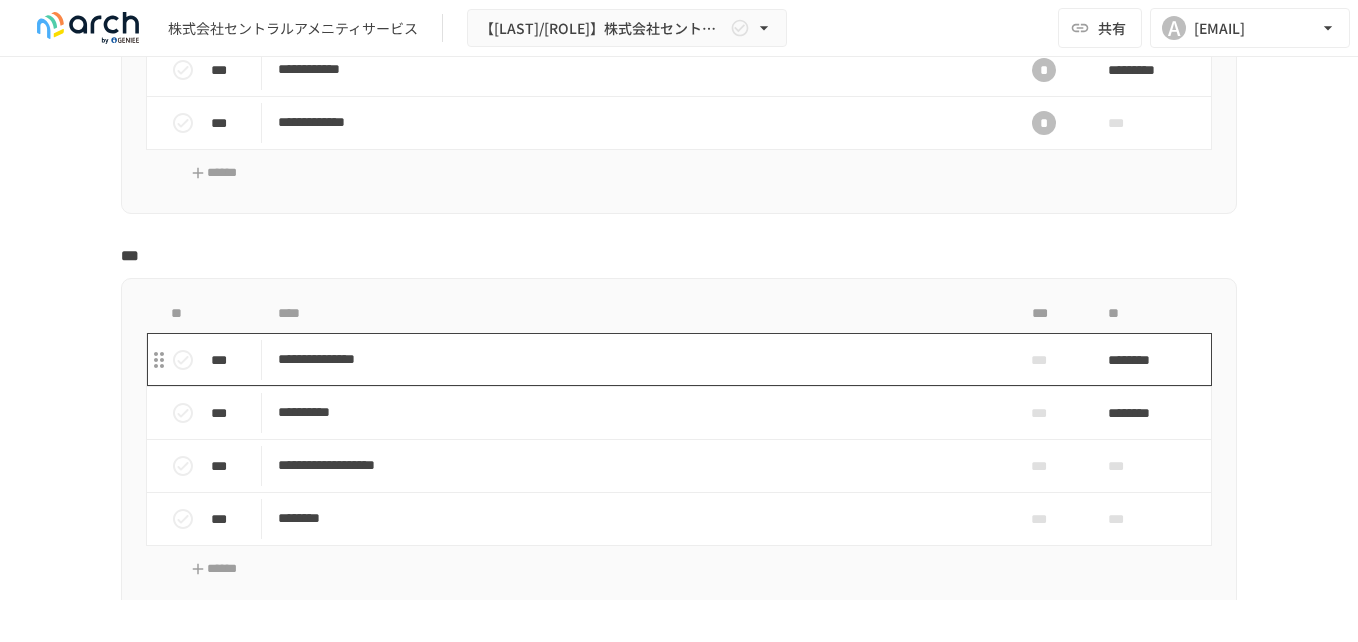 click on "**********" at bounding box center [637, 359] 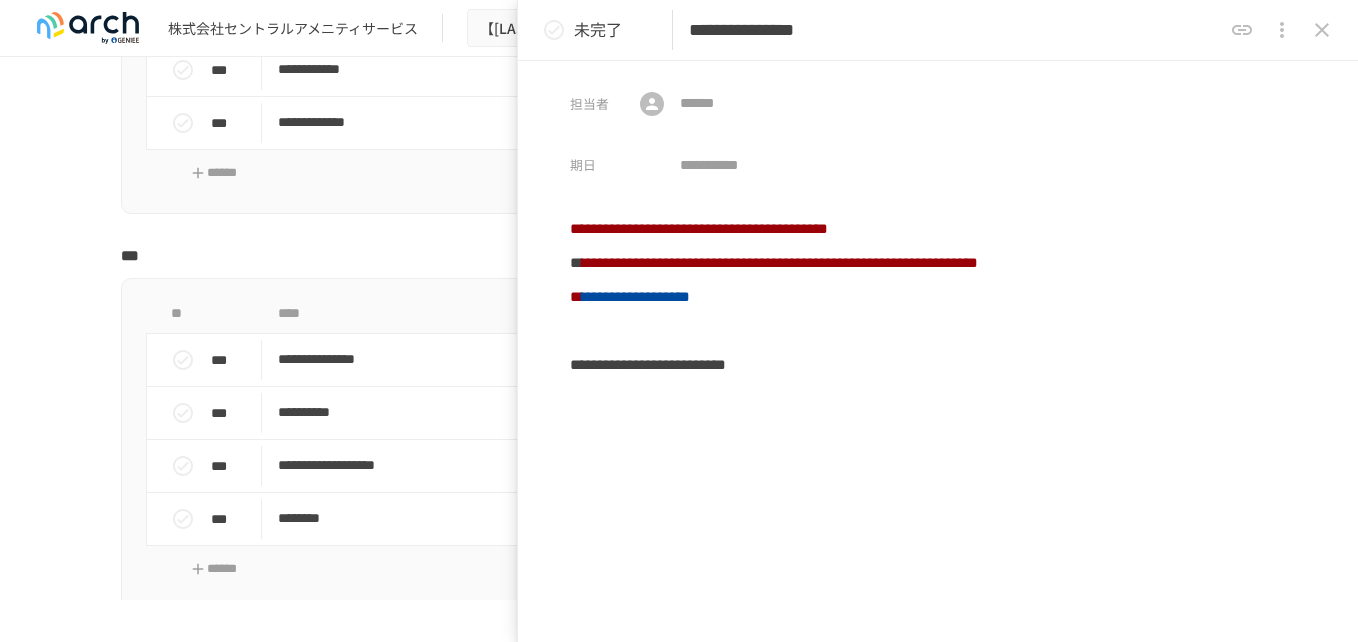 click on "**********" at bounding box center (679, 300) 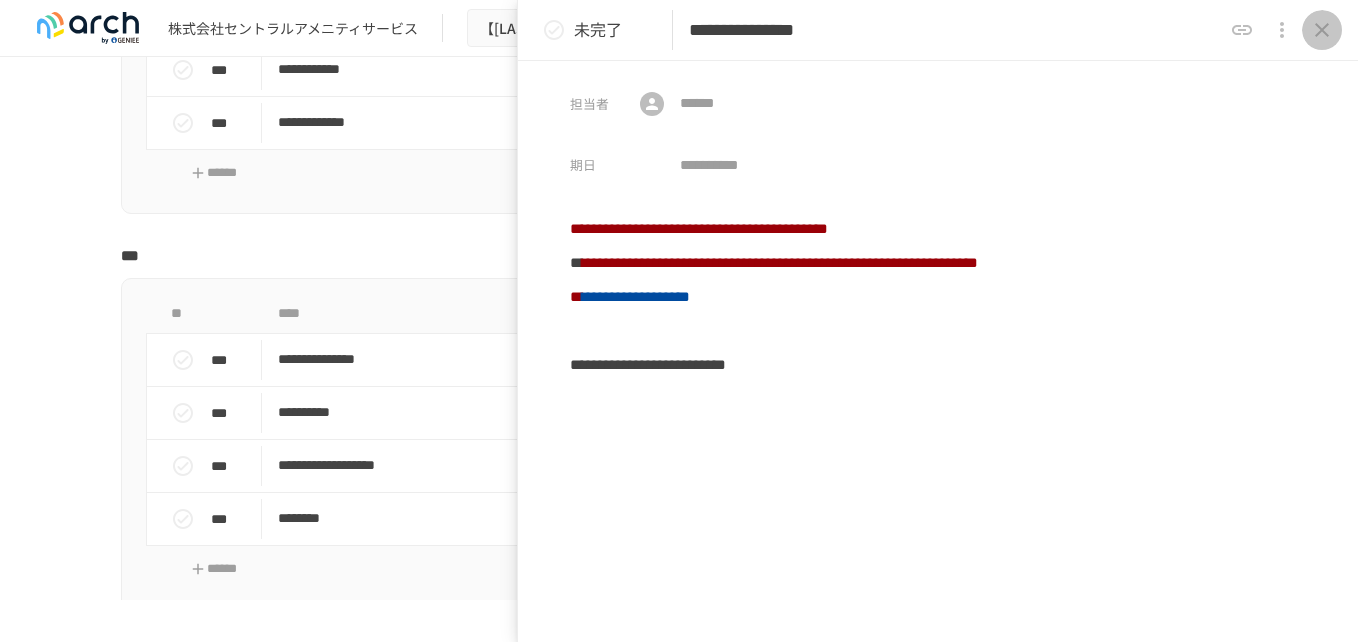 click 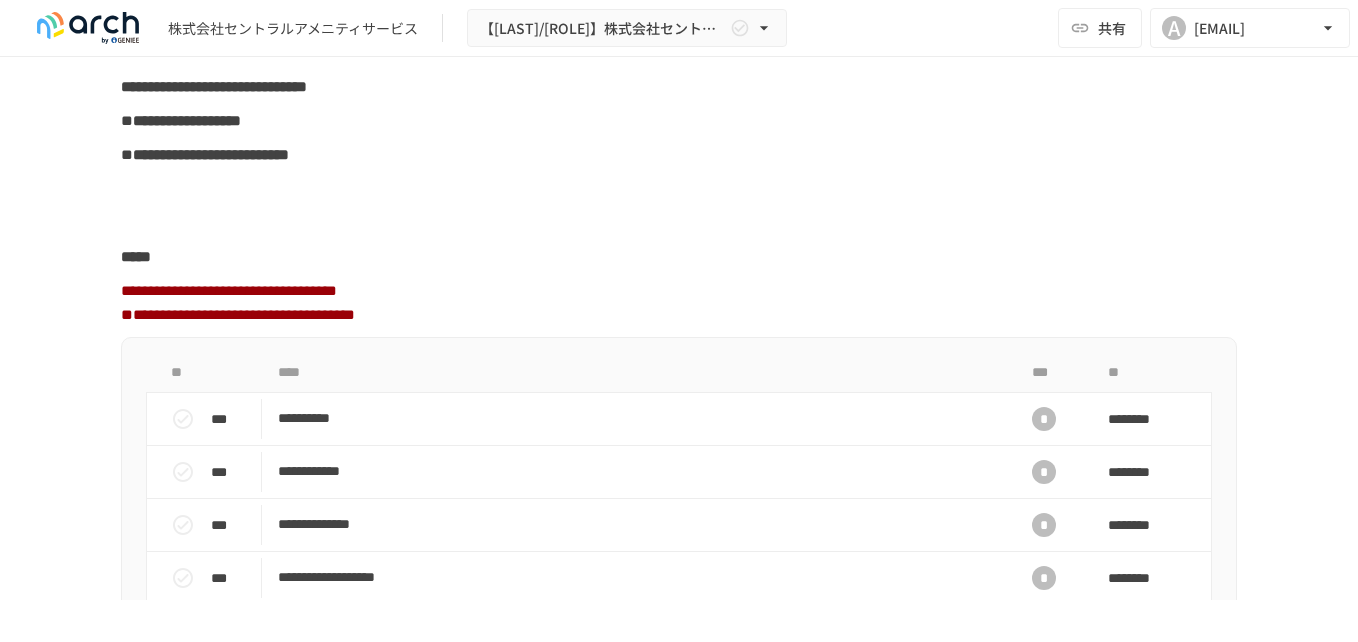 scroll, scrollTop: 2000, scrollLeft: 0, axis: vertical 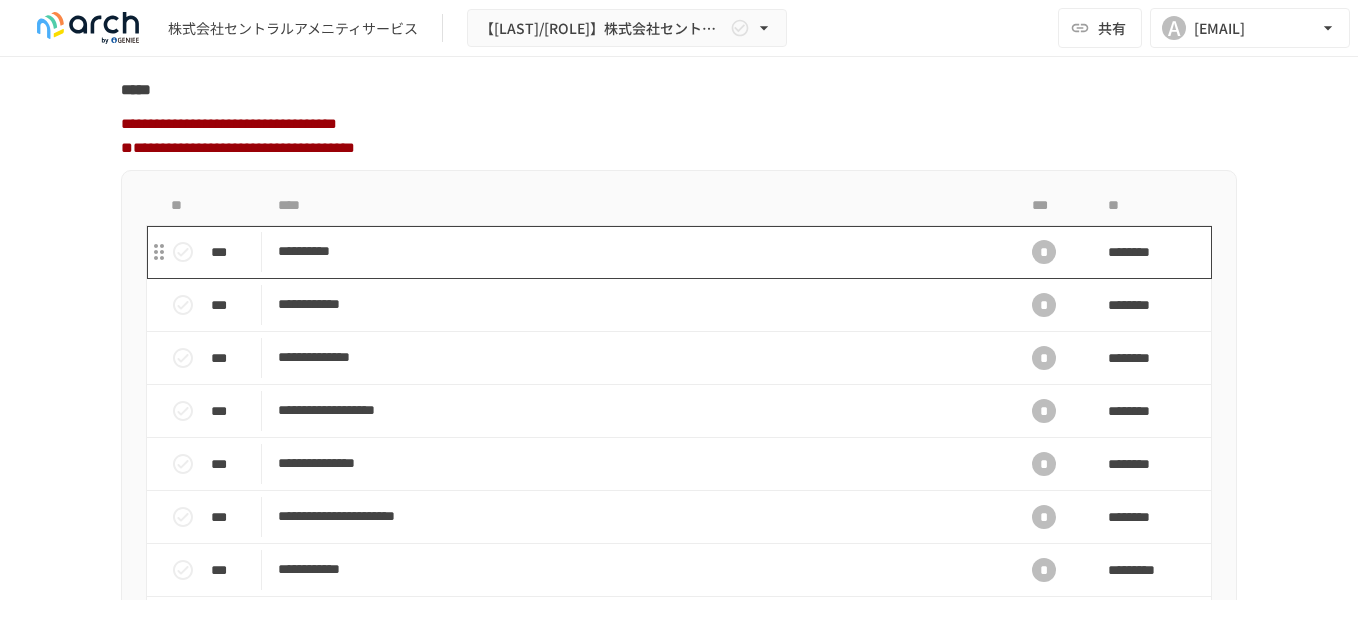 click on "**********" at bounding box center (637, 251) 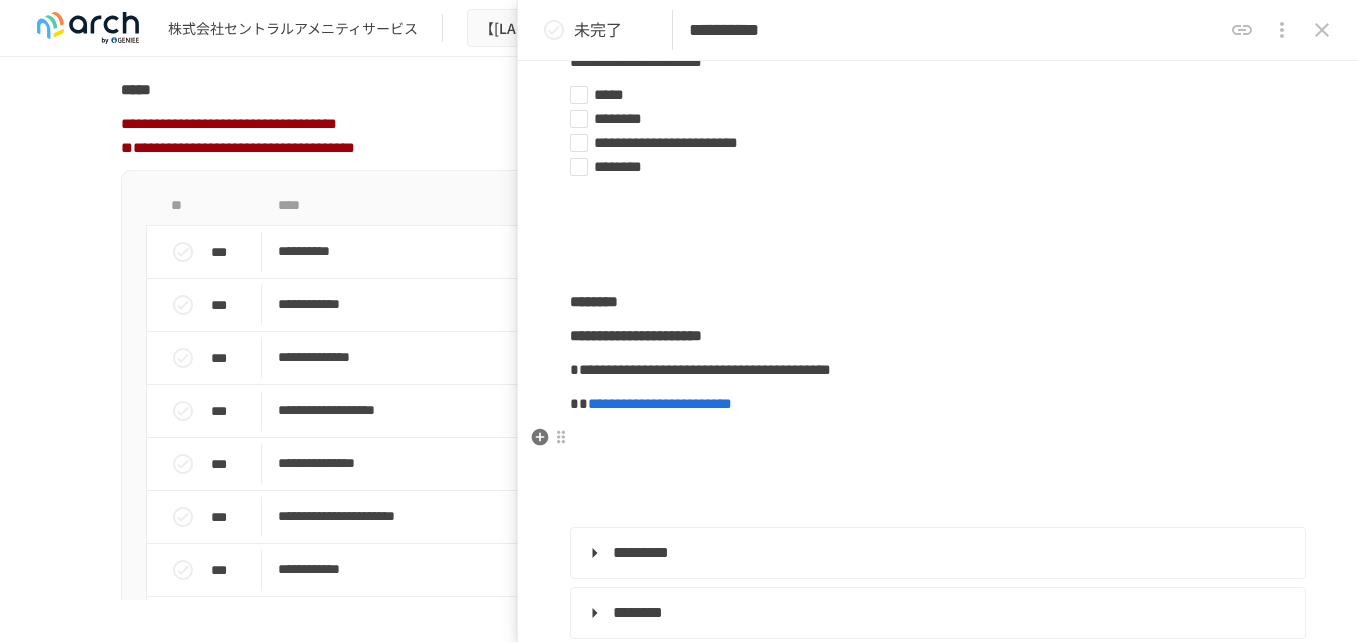 scroll, scrollTop: 333, scrollLeft: 0, axis: vertical 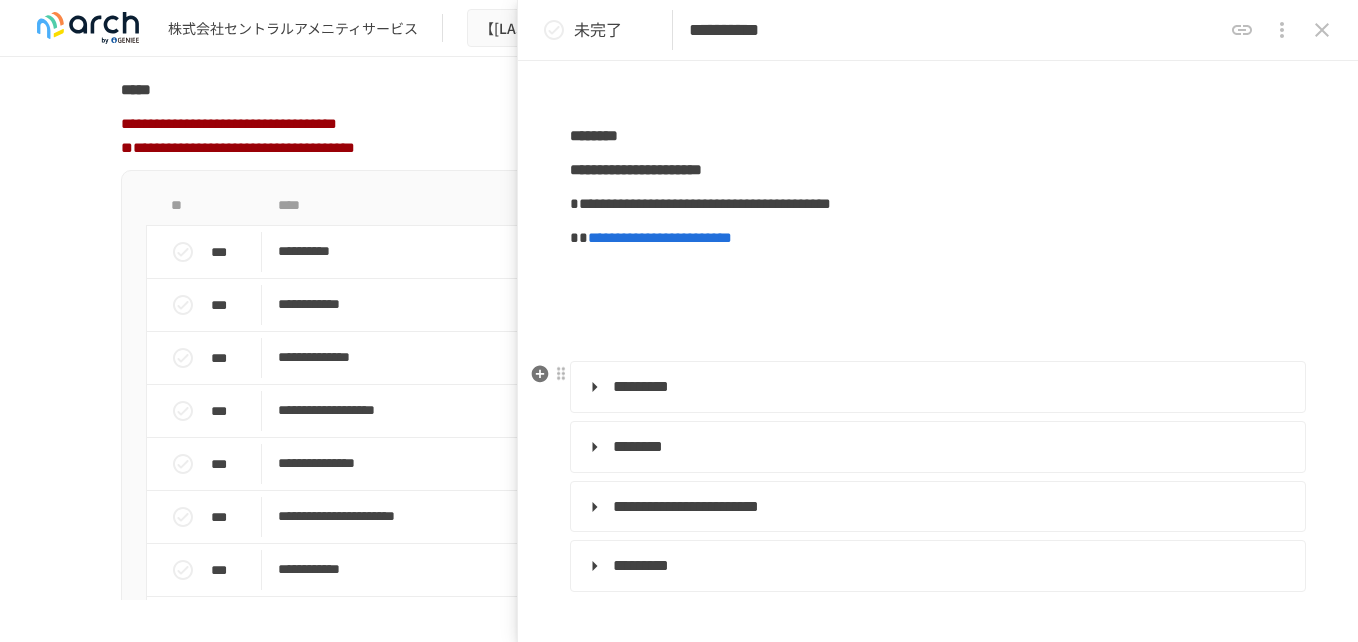 click on "*********" at bounding box center (936, 387) 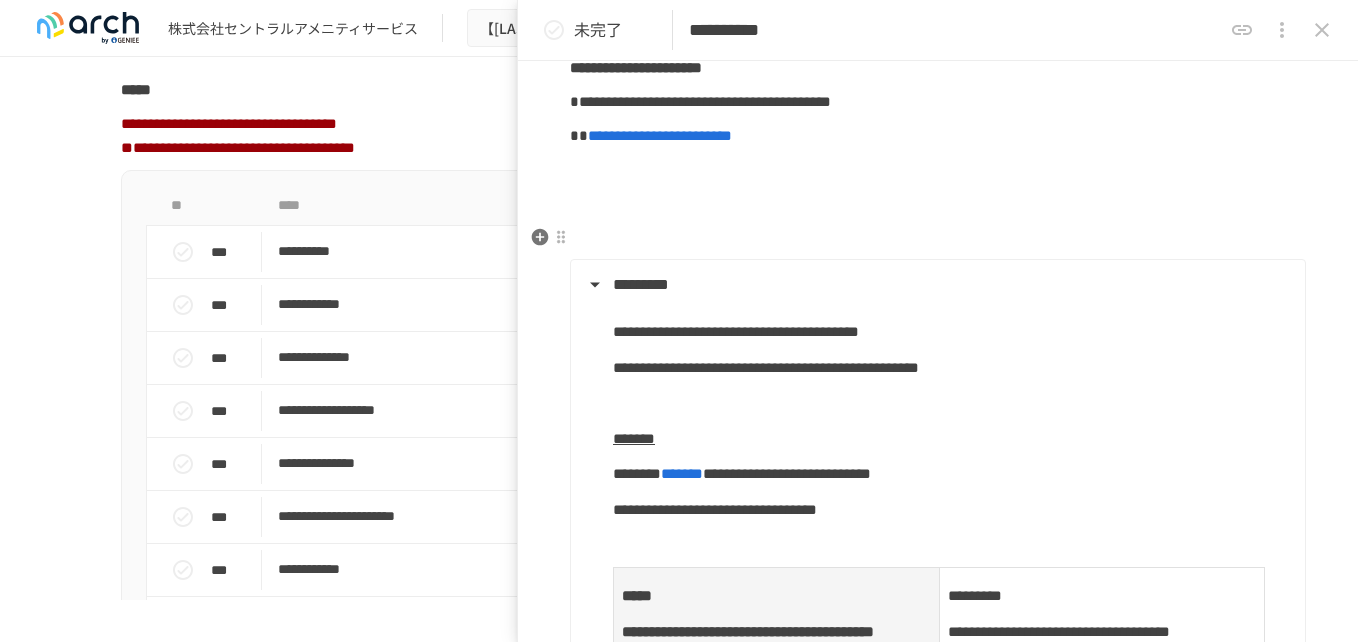 scroll, scrollTop: 667, scrollLeft: 0, axis: vertical 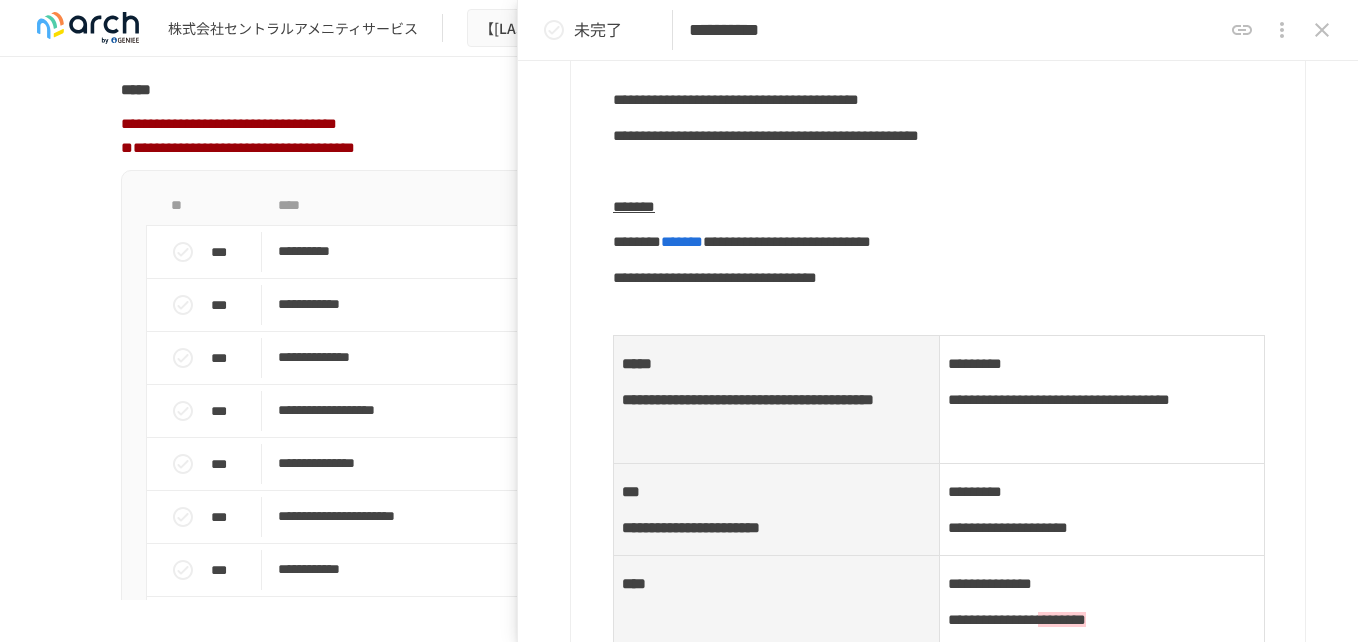 type on "**********" 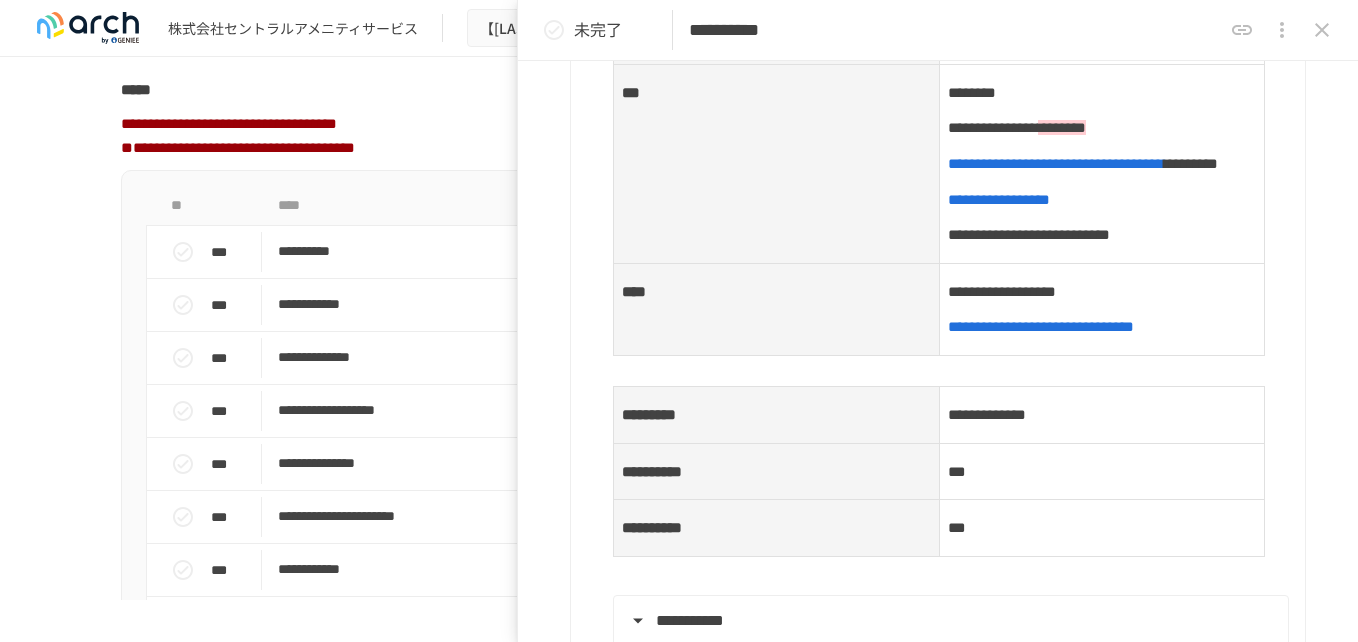 scroll, scrollTop: 1333, scrollLeft: 0, axis: vertical 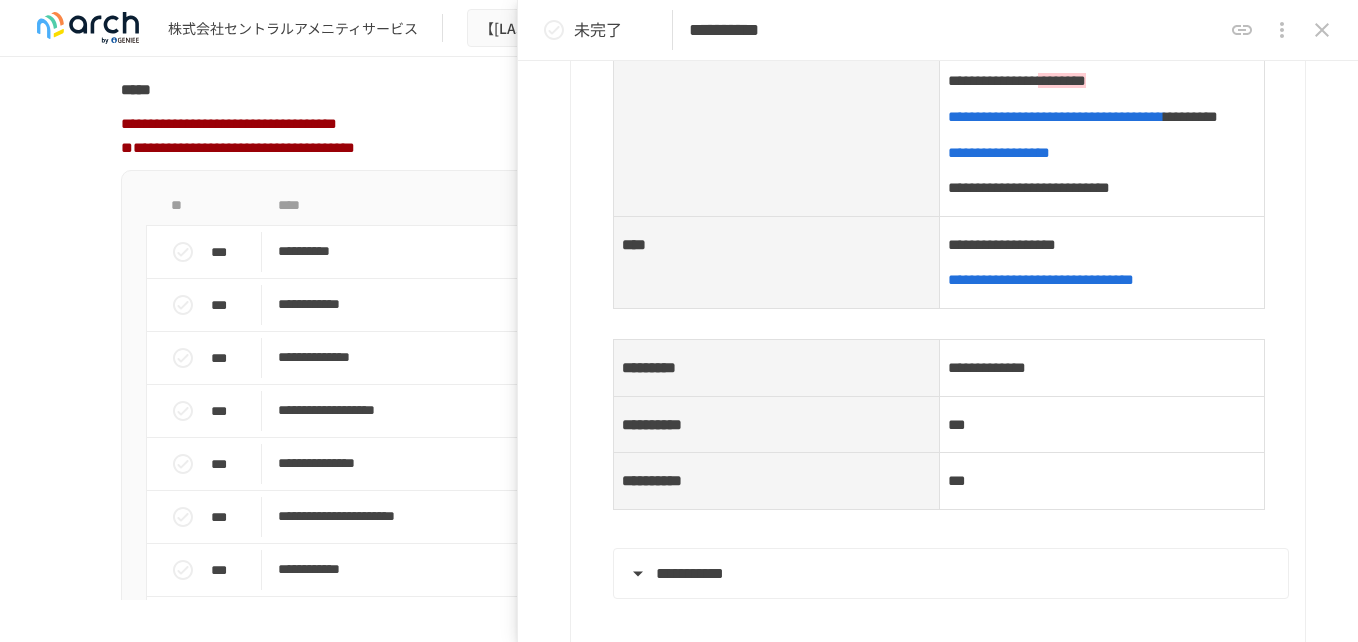 click on "**********" at bounding box center [679, 328] 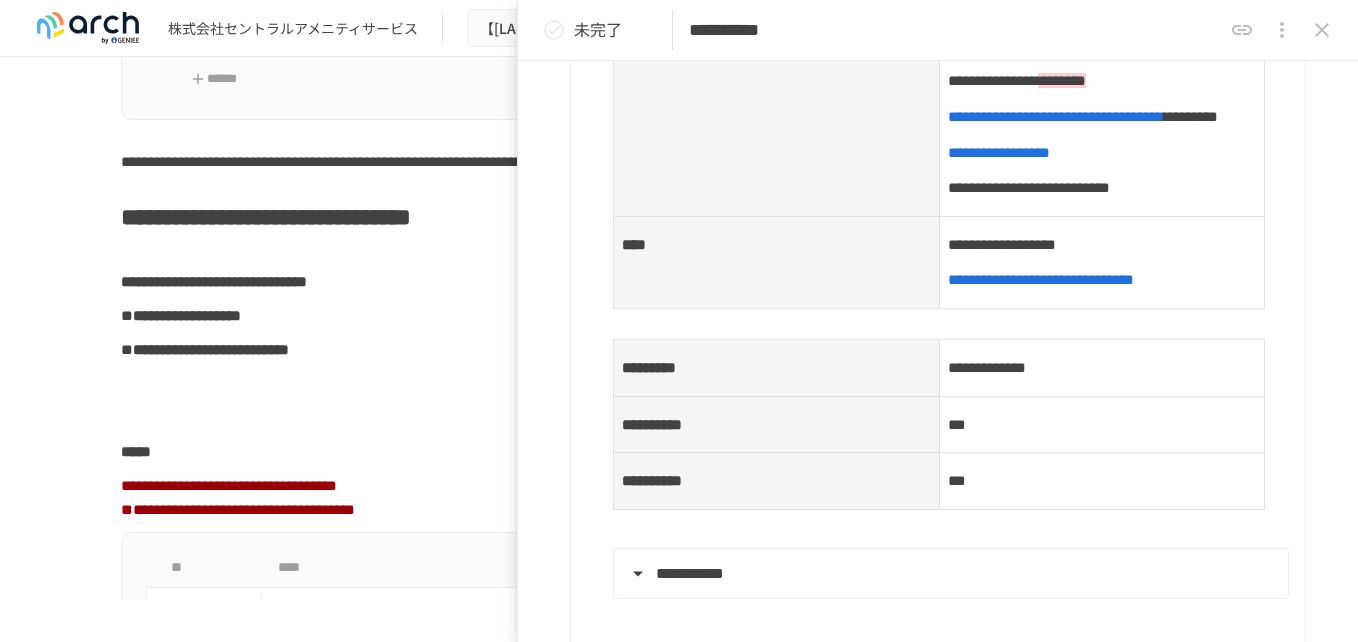 scroll, scrollTop: 1333, scrollLeft: 0, axis: vertical 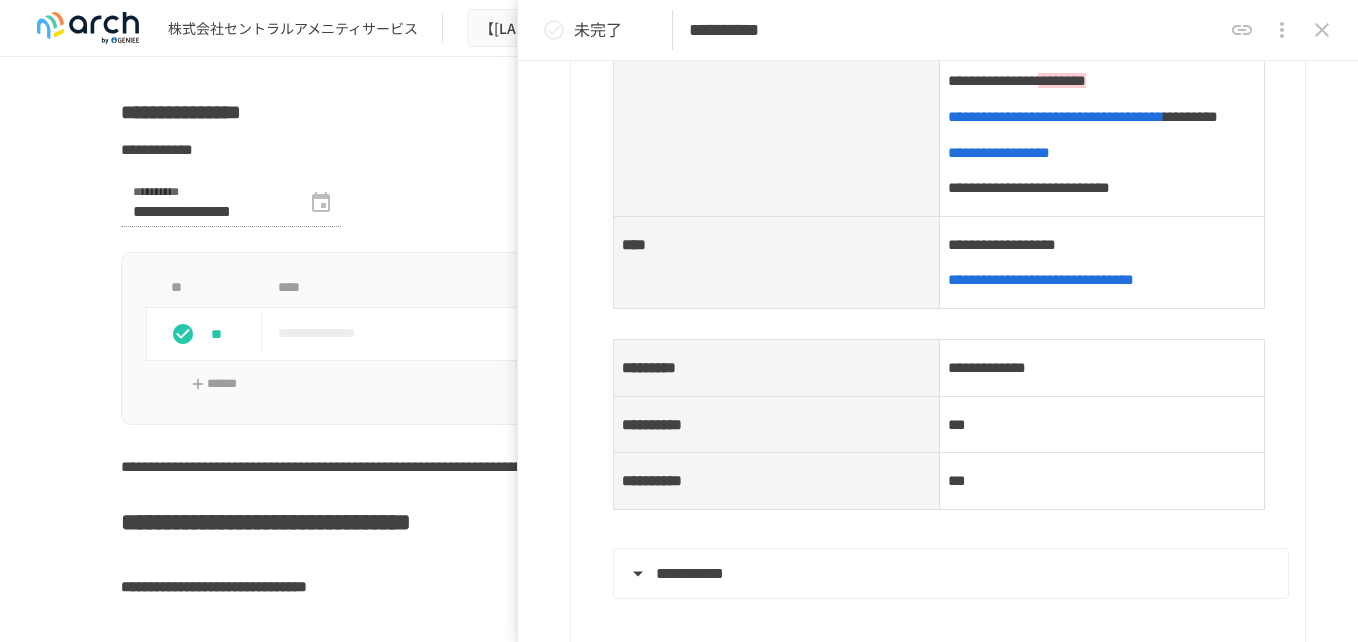 type on "**********" 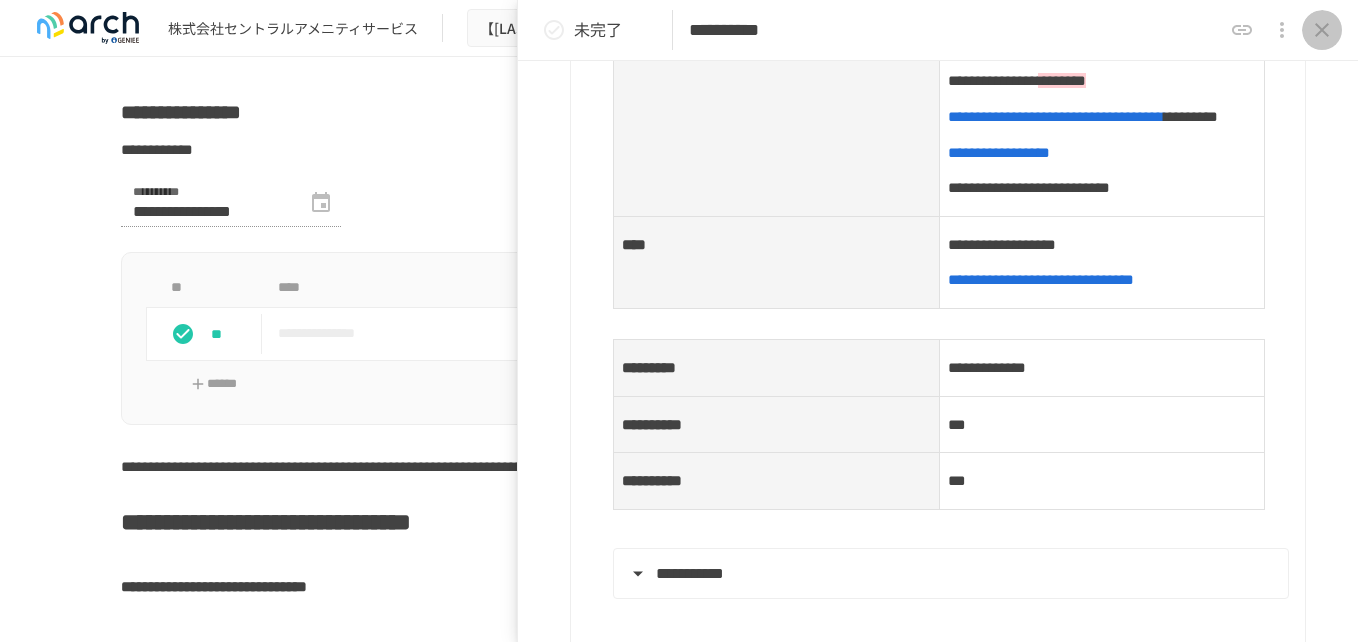 click 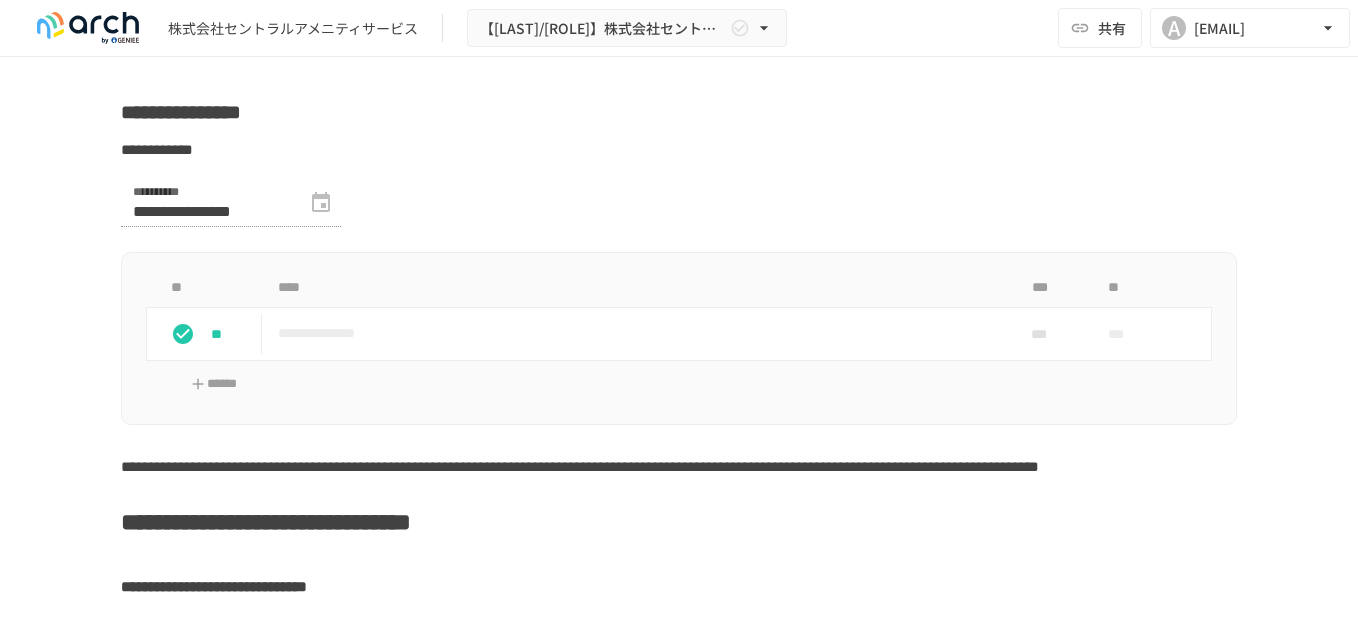 click on "**********" at bounding box center [679, 300] 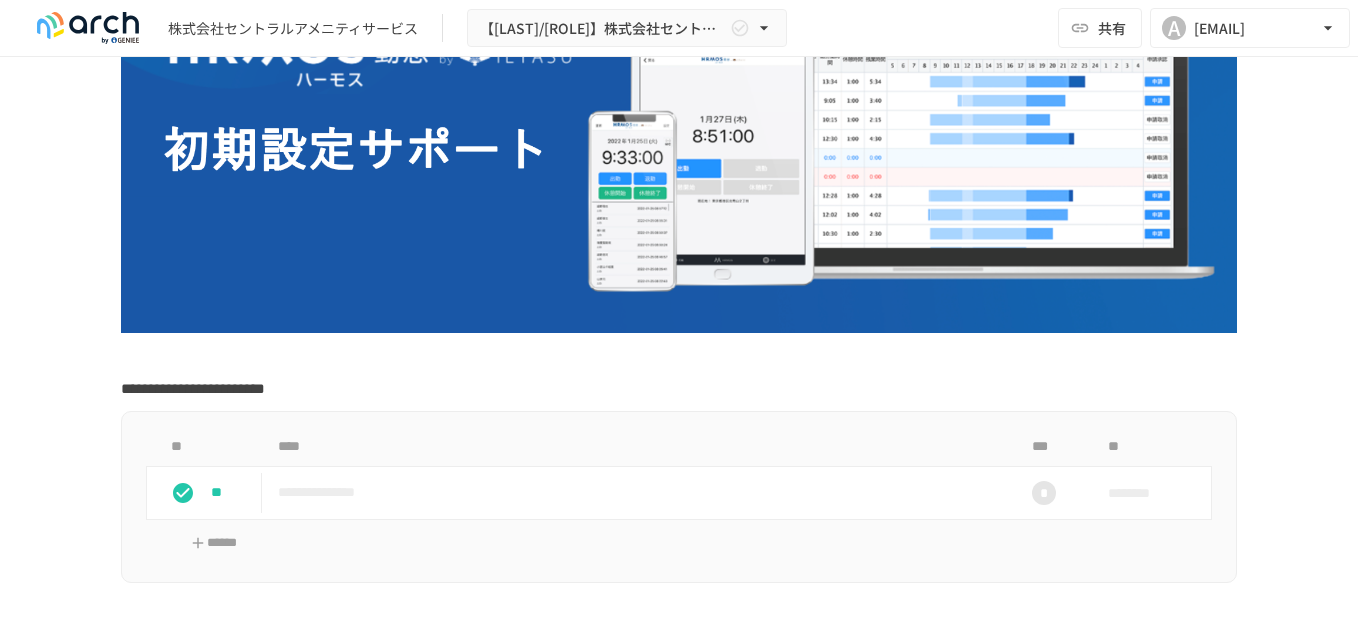 scroll, scrollTop: 0, scrollLeft: 0, axis: both 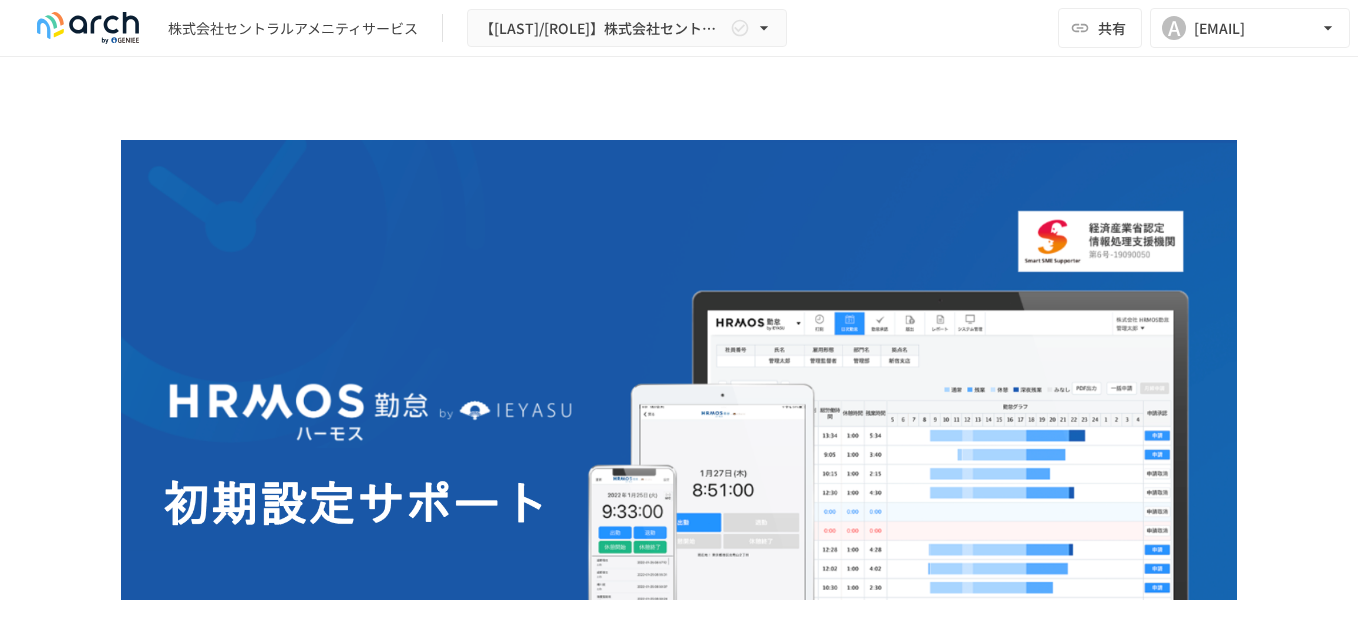 click on "**********" at bounding box center (679, 300) 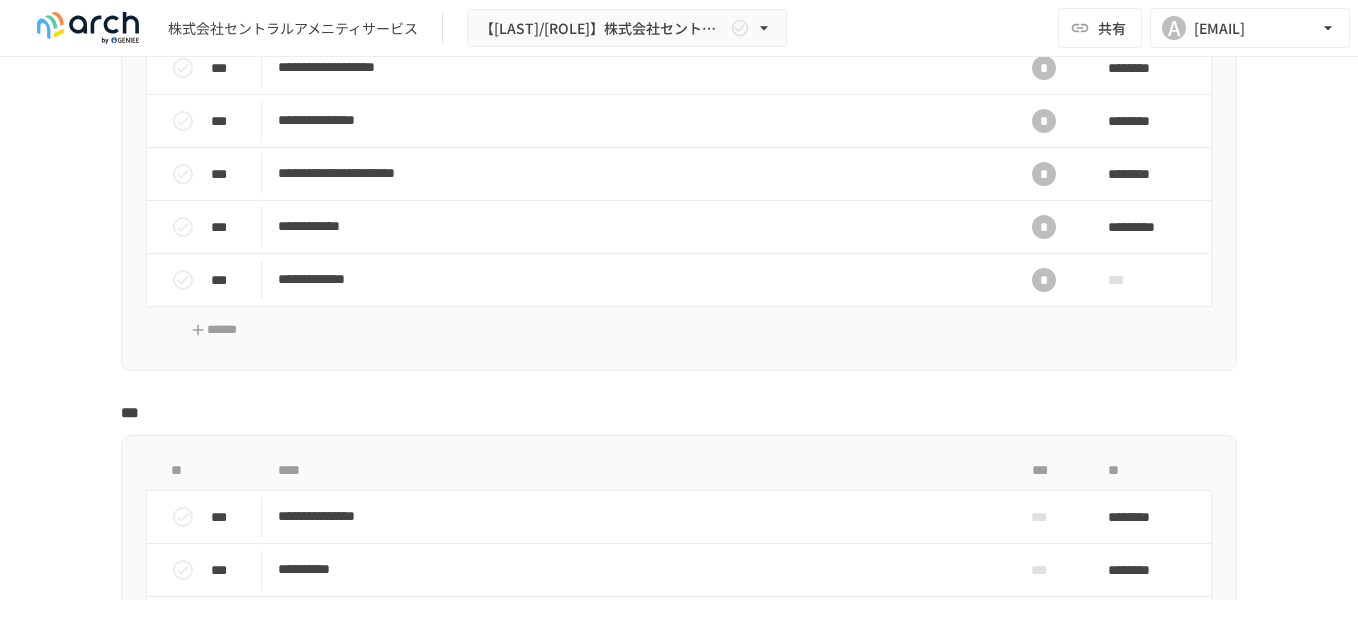scroll, scrollTop: 2333, scrollLeft: 0, axis: vertical 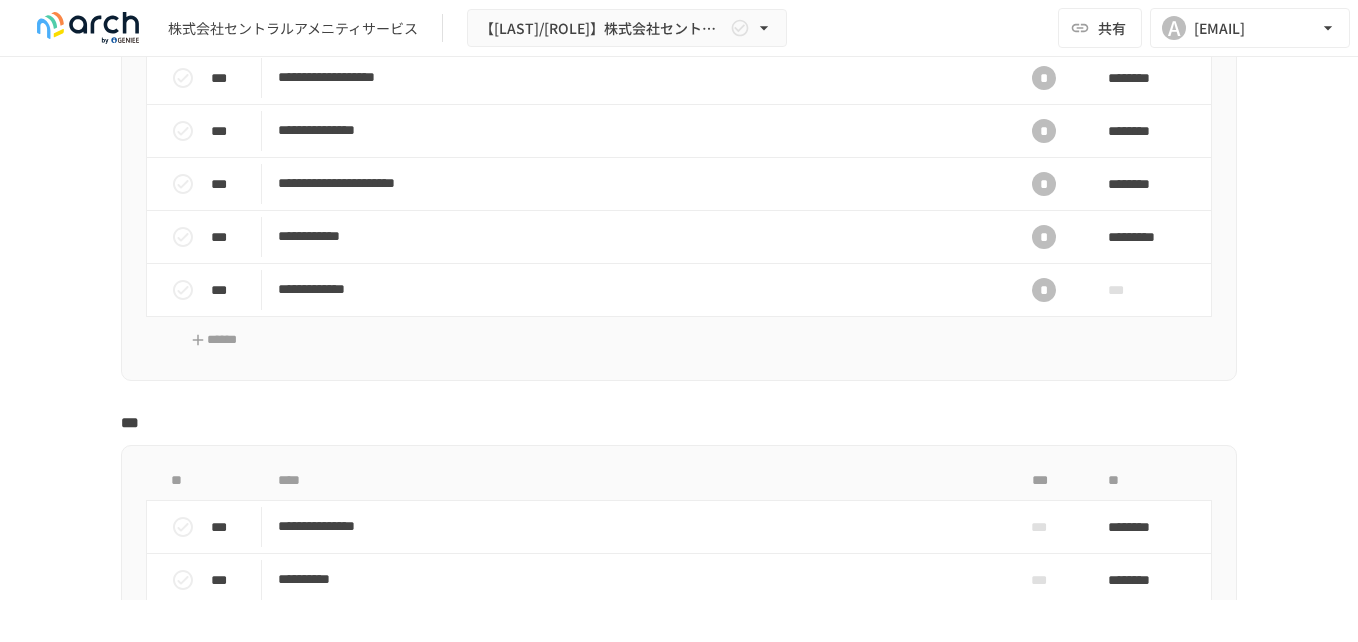 click on "**********" at bounding box center [679, 328] 